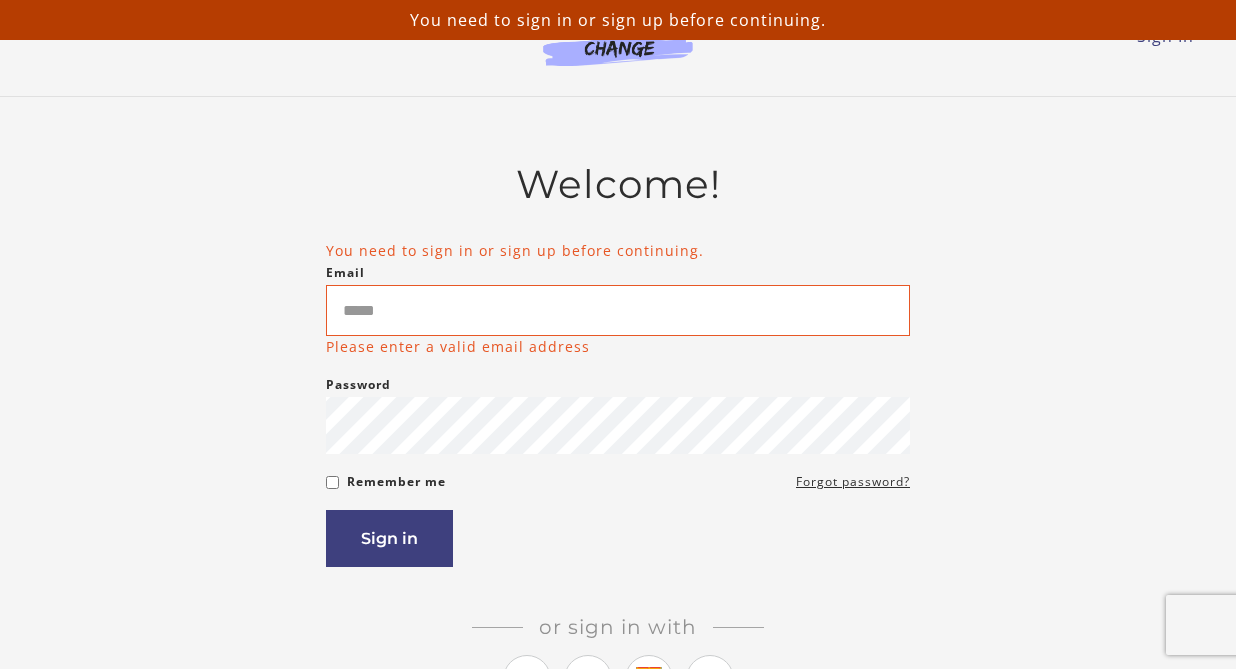 scroll, scrollTop: 0, scrollLeft: 0, axis: both 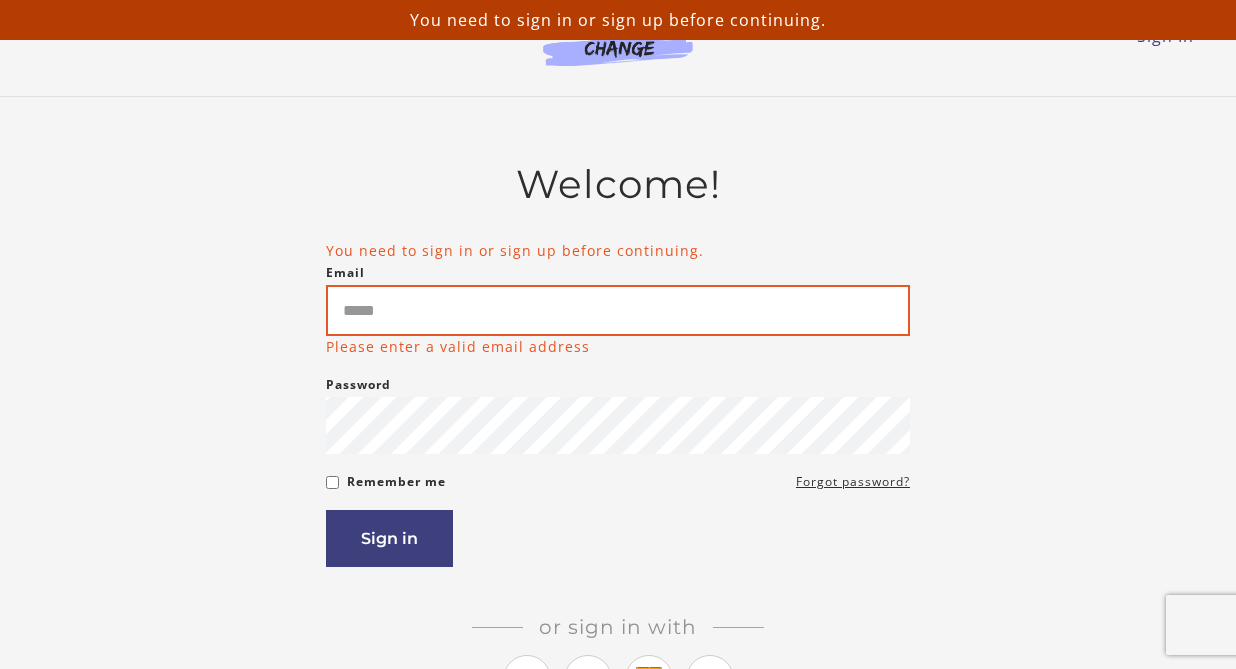 click on "Email" at bounding box center (618, 310) 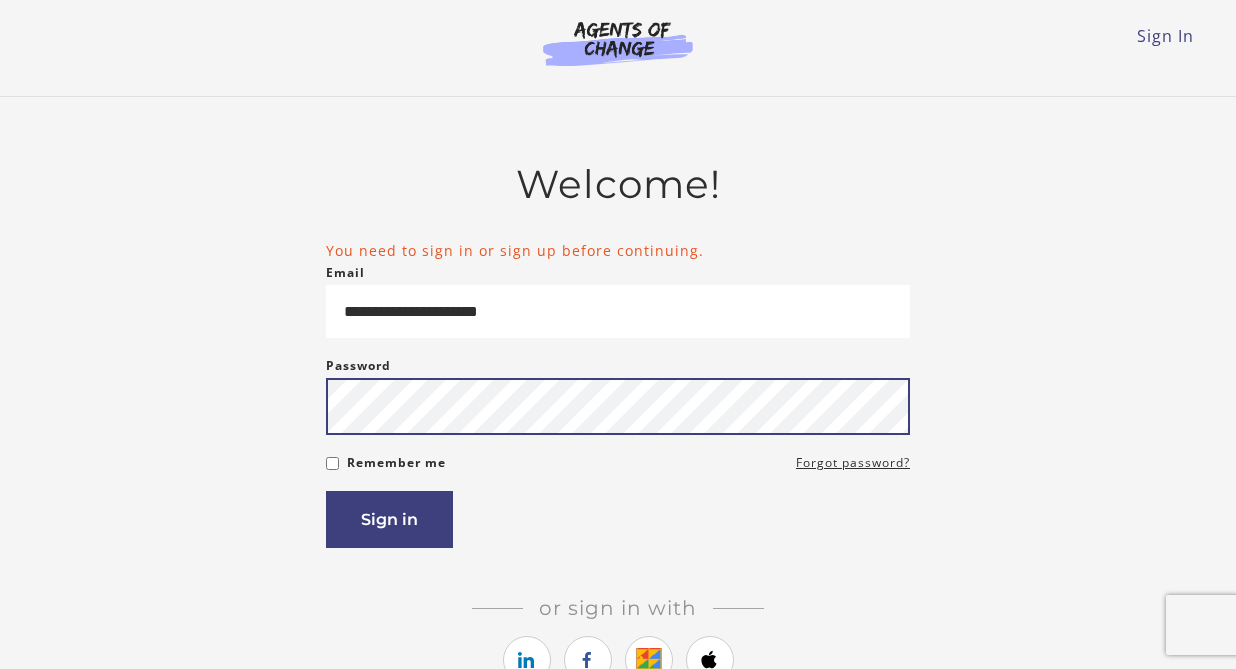 click on "Sign in" at bounding box center [389, 519] 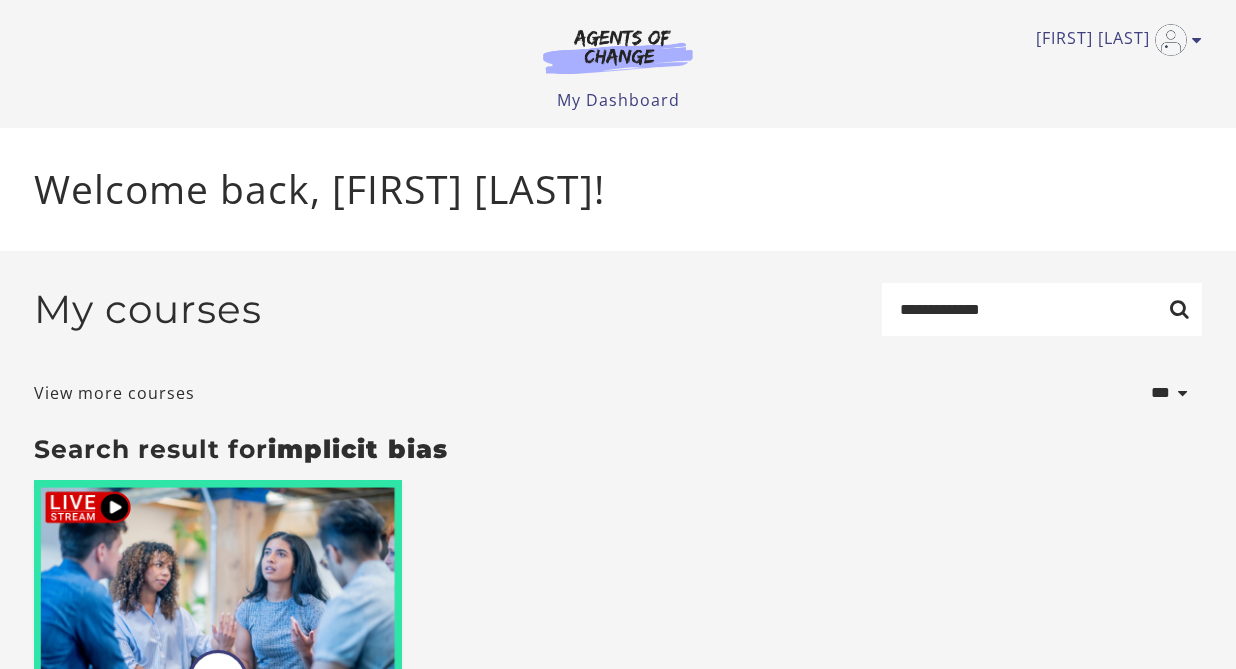 scroll, scrollTop: 0, scrollLeft: 0, axis: both 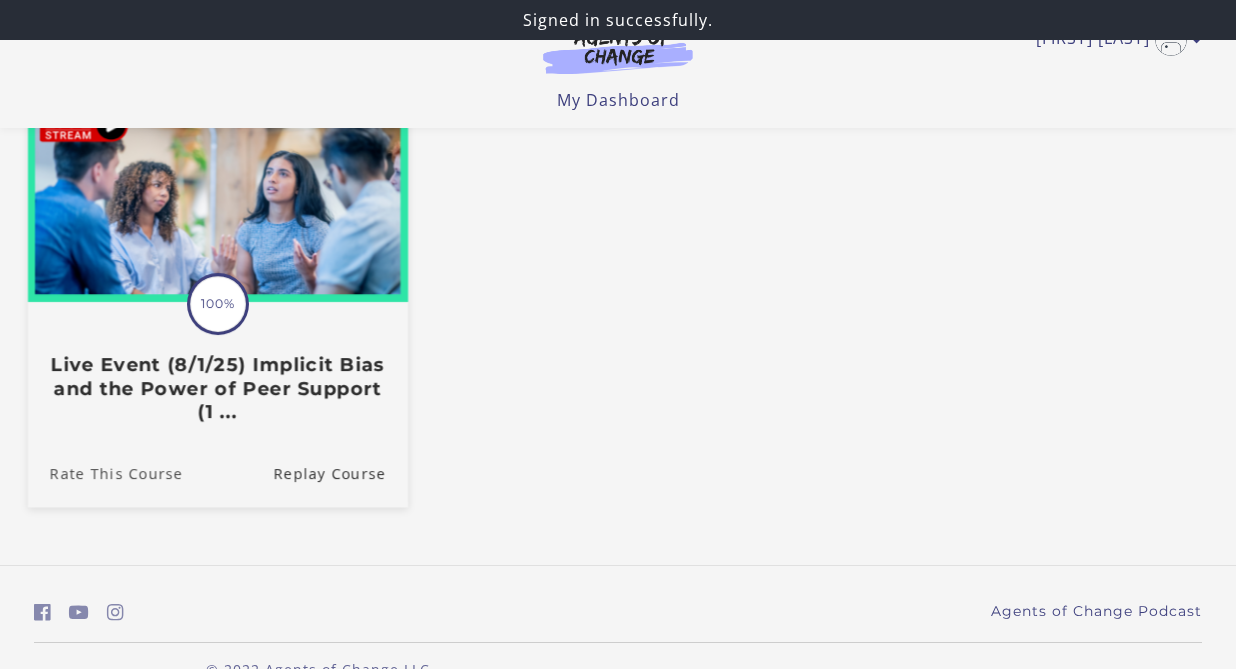 click on "Rate This Course" at bounding box center [105, 473] 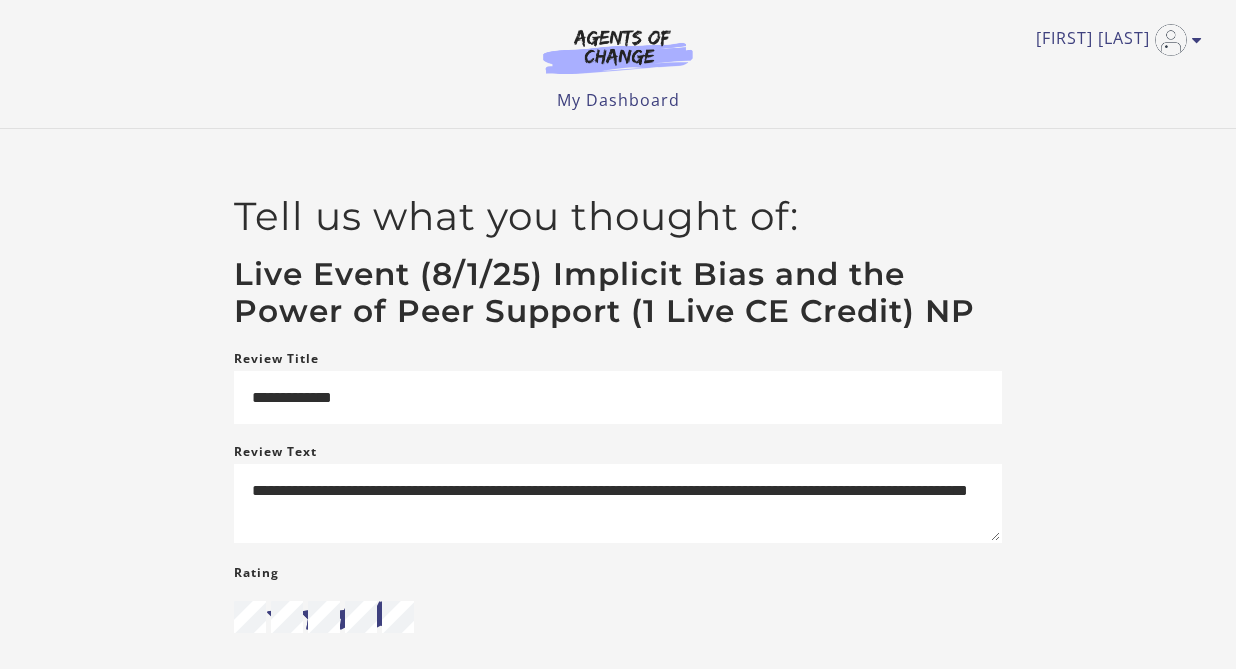 scroll, scrollTop: 0, scrollLeft: 0, axis: both 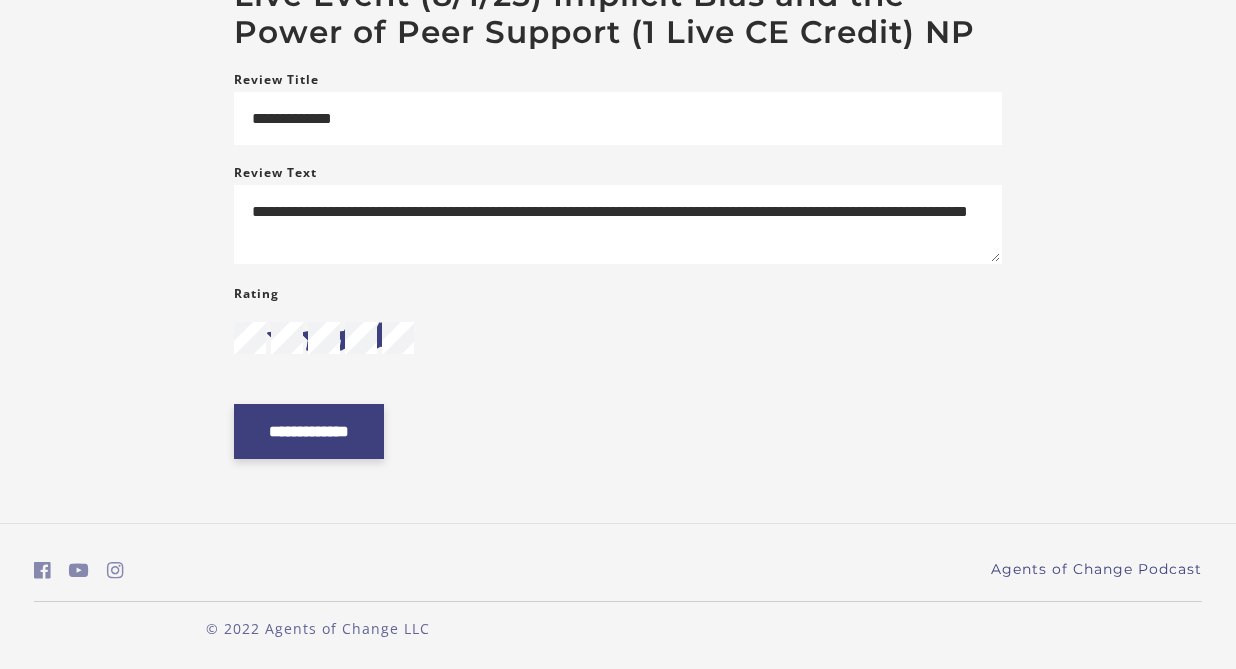 click on "**********" at bounding box center (309, 431) 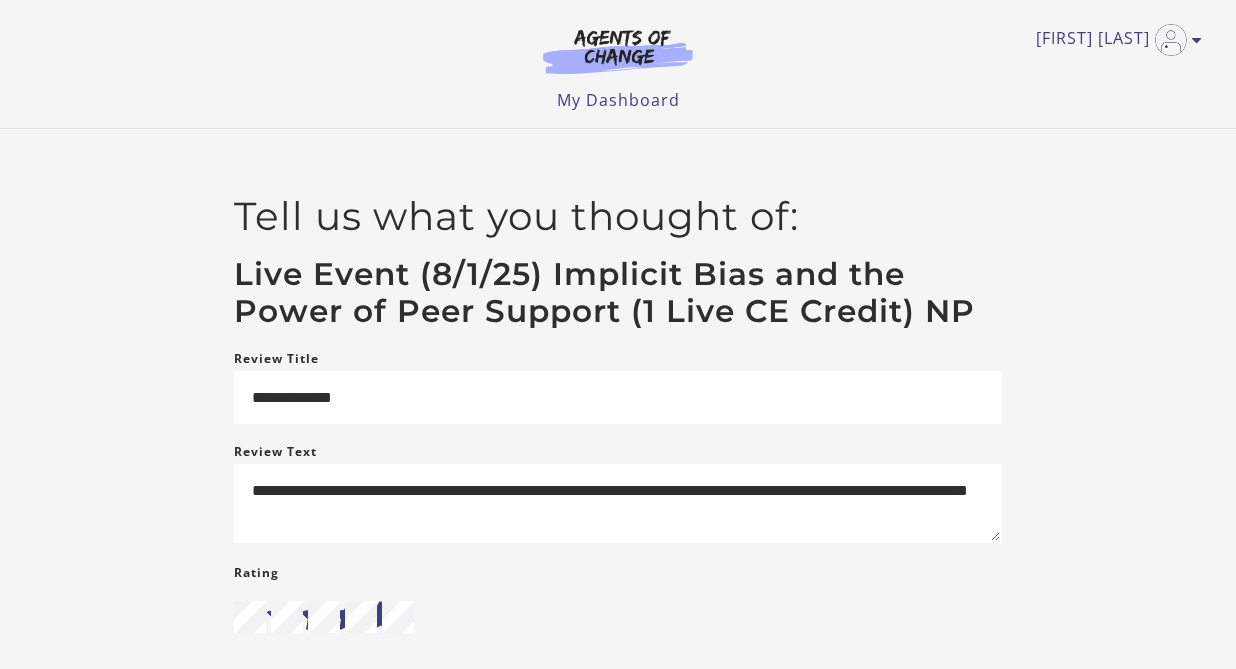 scroll, scrollTop: 0, scrollLeft: 0, axis: both 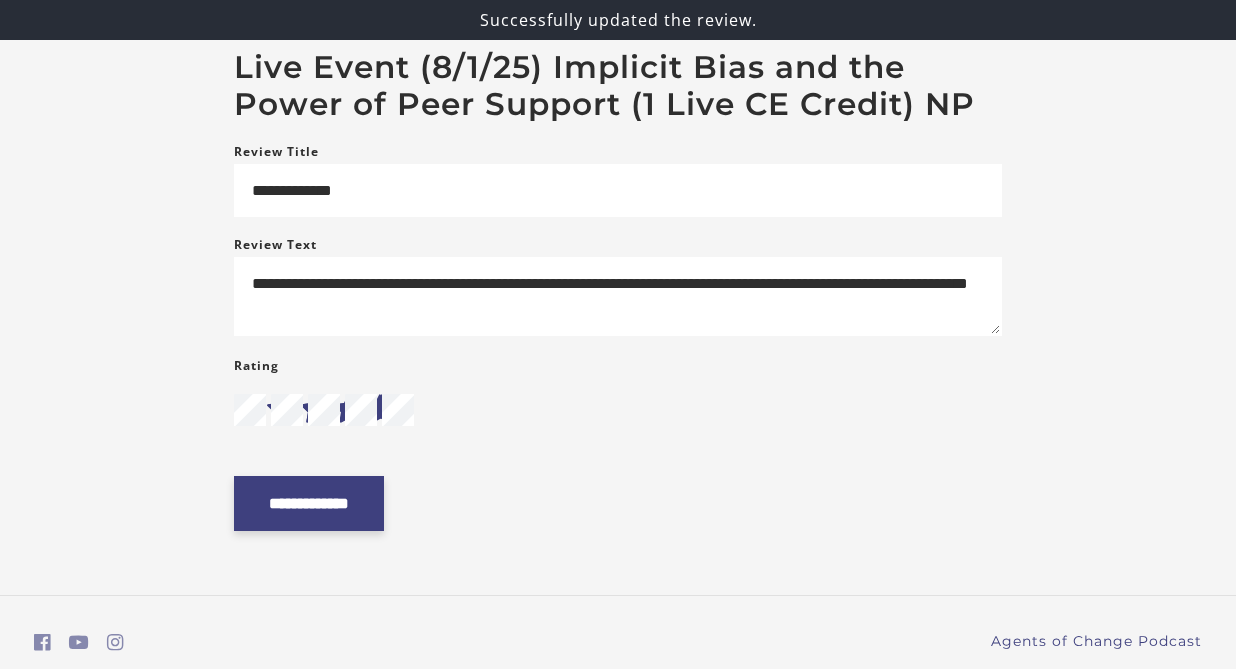 click on "**********" at bounding box center (309, 503) 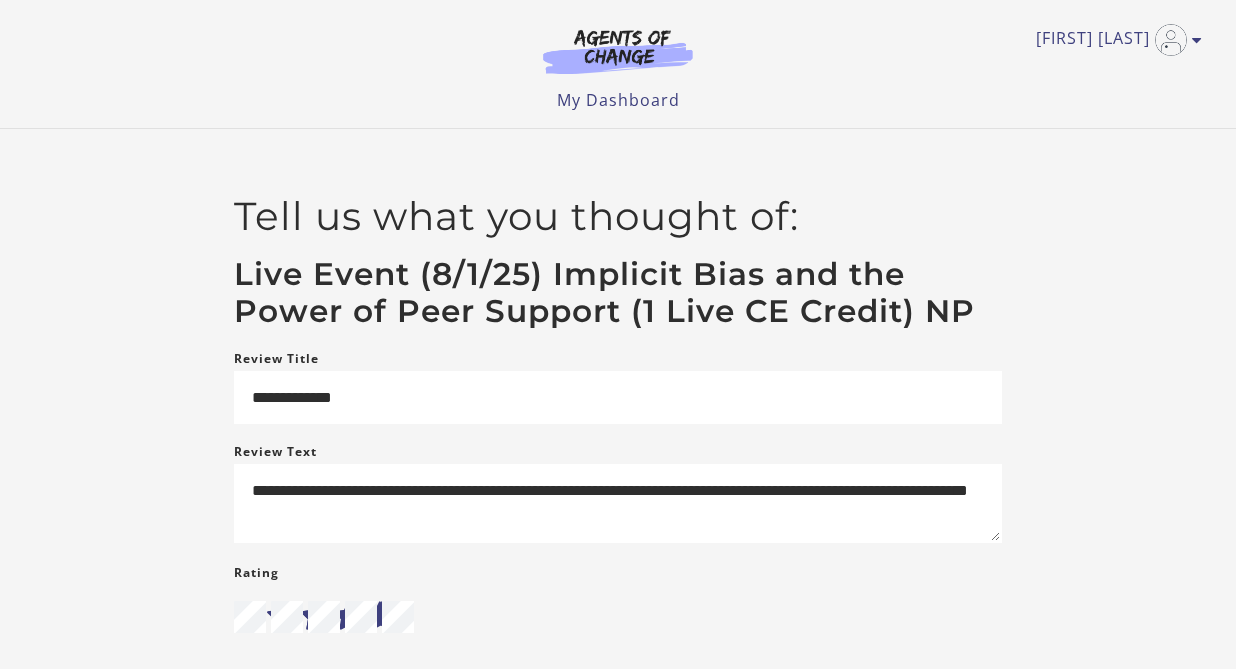 scroll, scrollTop: 0, scrollLeft: 0, axis: both 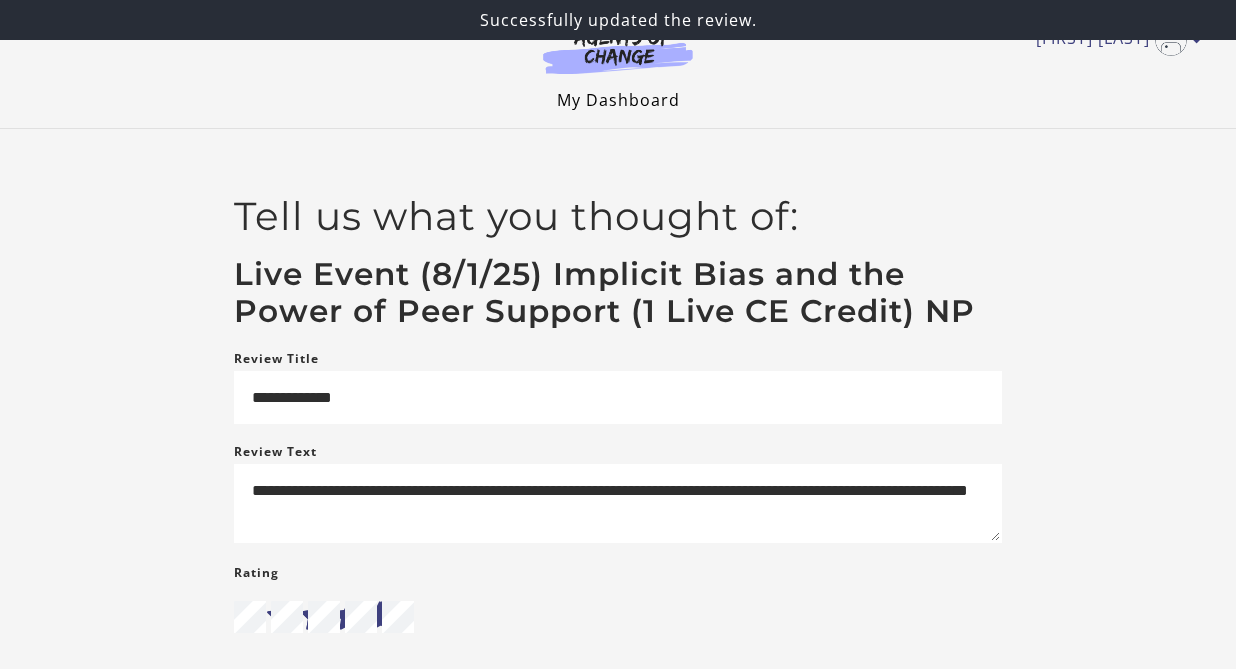 click on "My Dashboard" at bounding box center [618, 100] 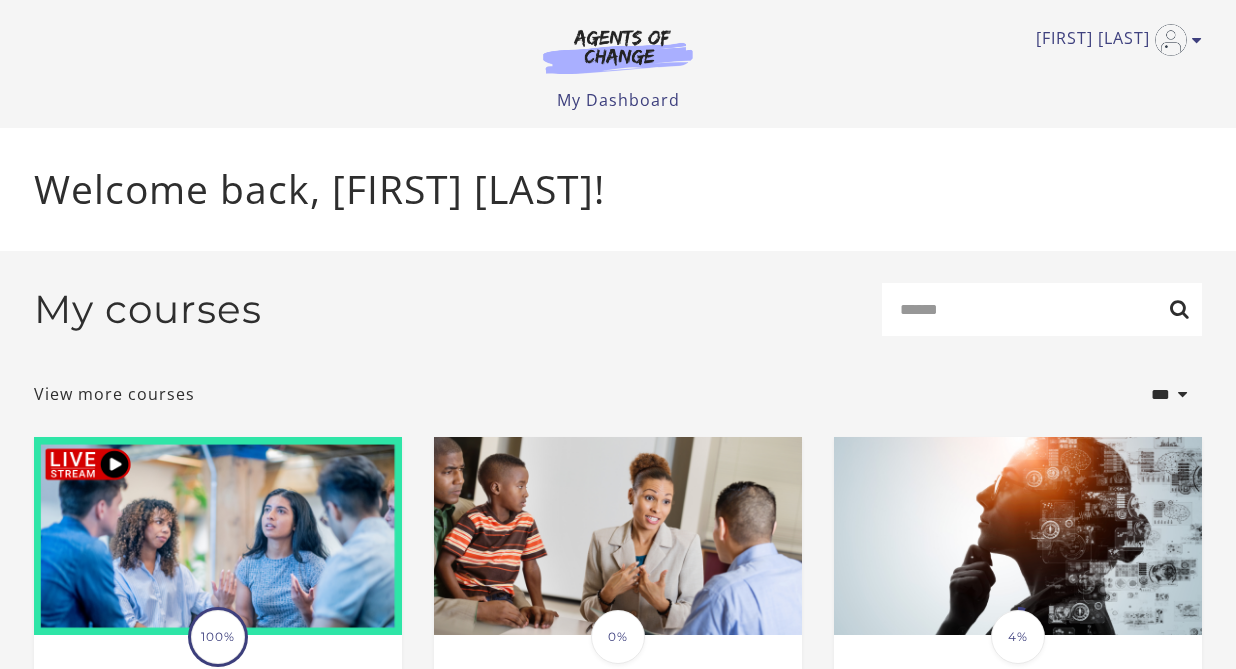 scroll, scrollTop: 0, scrollLeft: 0, axis: both 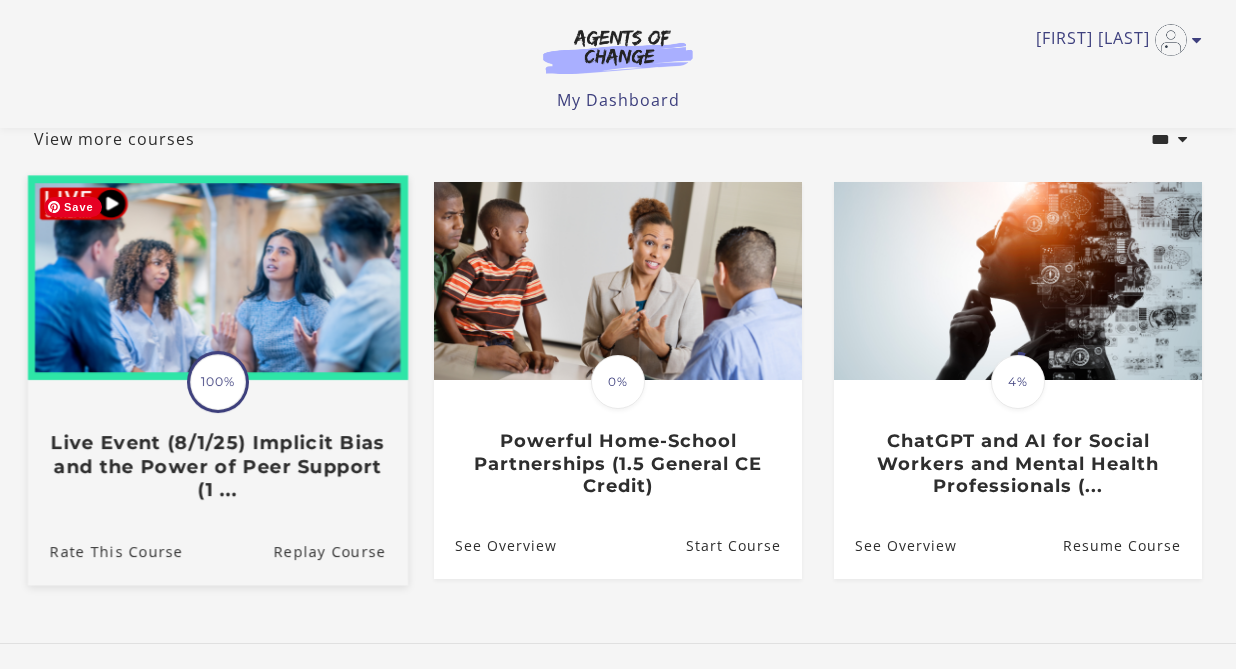 click at bounding box center (218, 278) 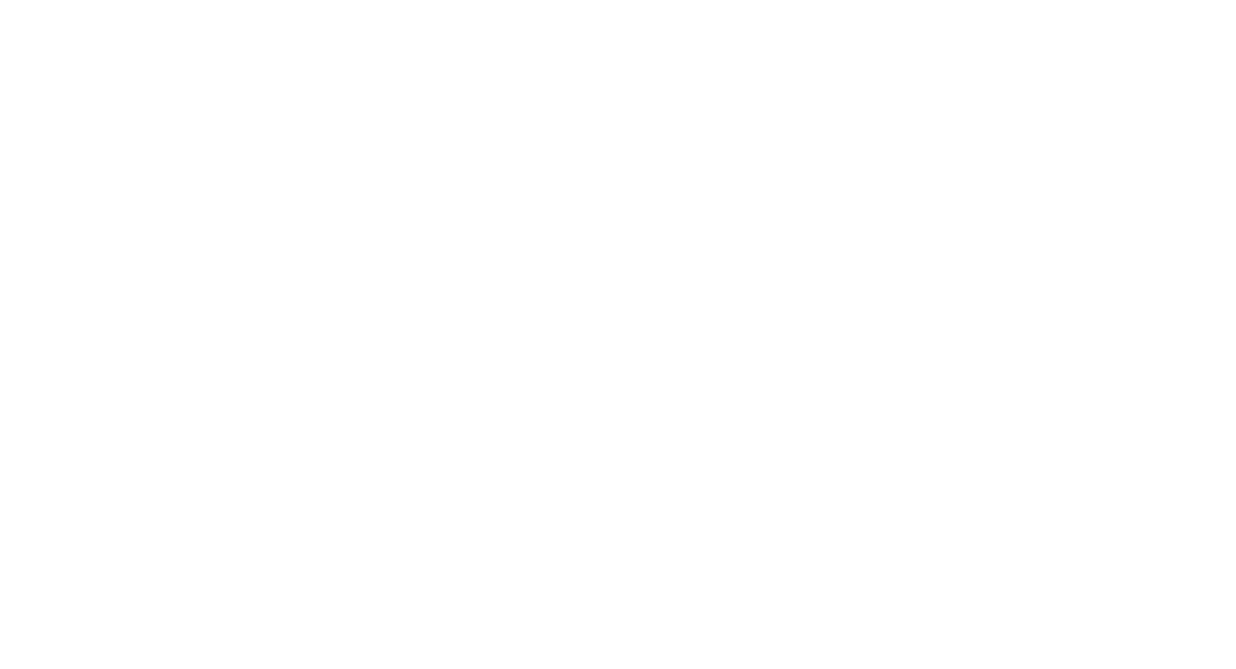 scroll, scrollTop: 0, scrollLeft: 0, axis: both 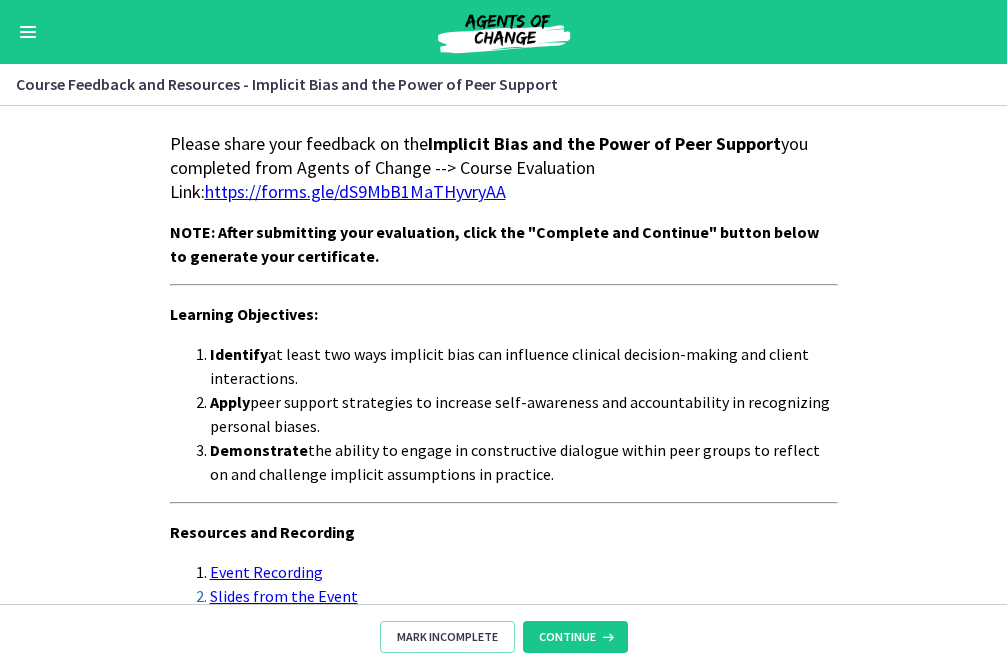 click on "https://forms.gle/dS9MbB1MaTHyvryAA" at bounding box center (355, 191) 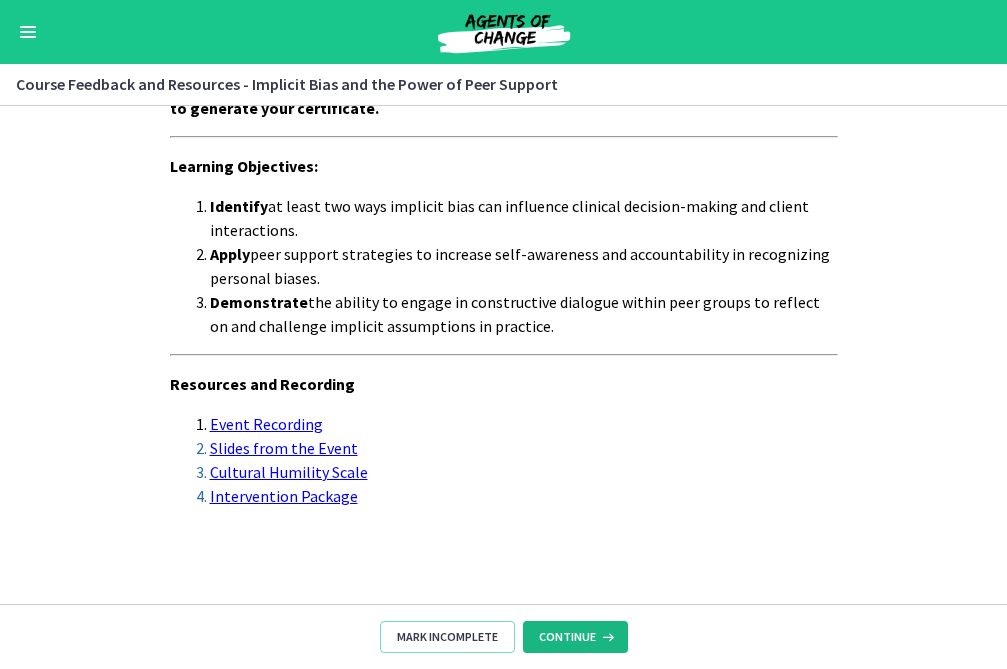 click on "Continue" at bounding box center (575, 637) 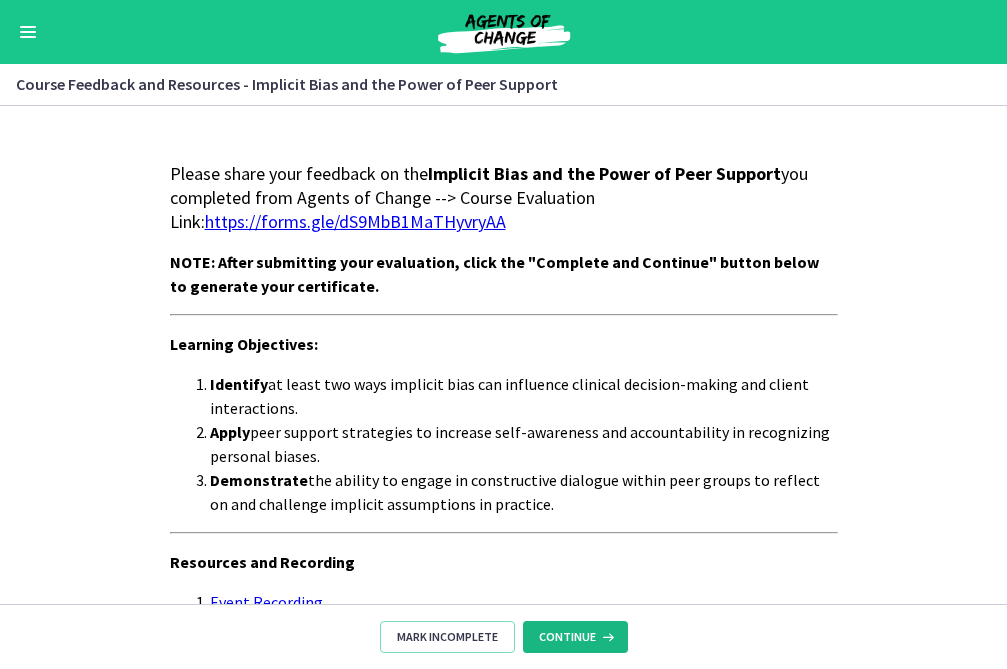 scroll, scrollTop: 179, scrollLeft: 0, axis: vertical 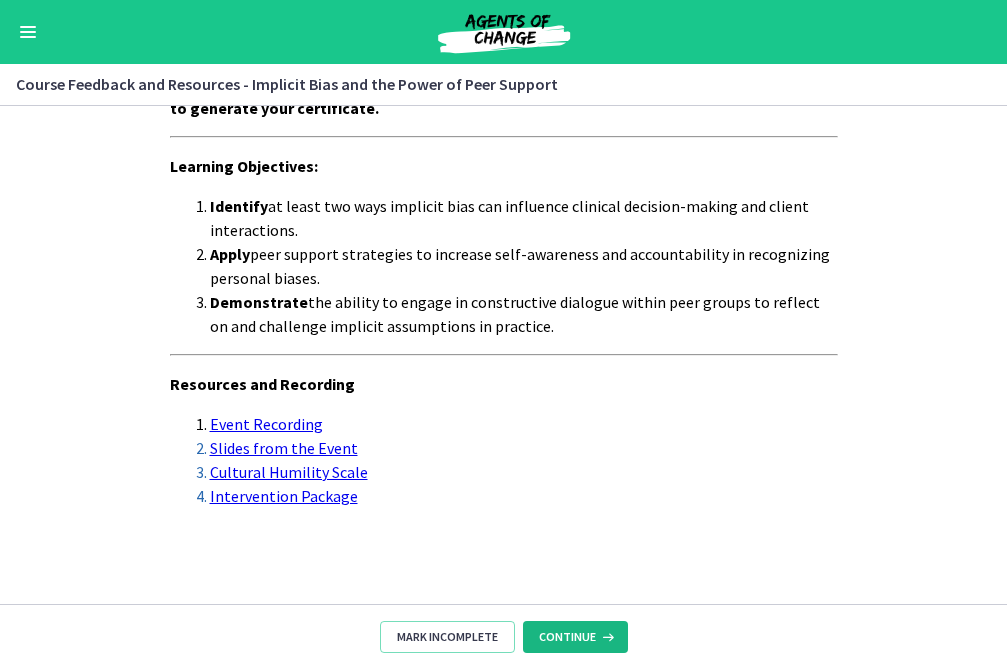 click on "Continue" at bounding box center [567, 637] 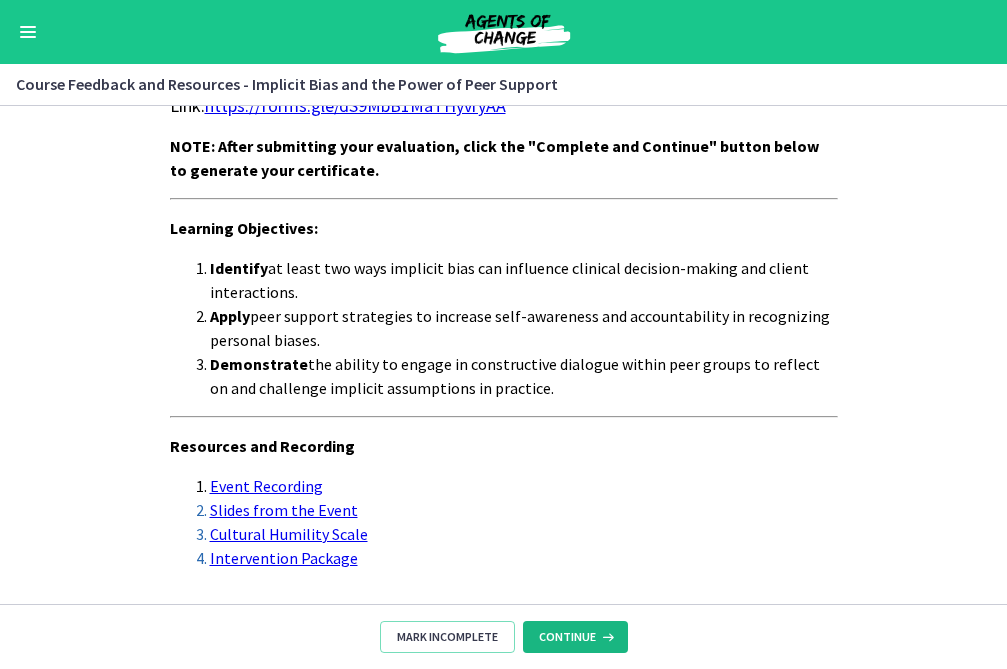 scroll, scrollTop: 0, scrollLeft: 0, axis: both 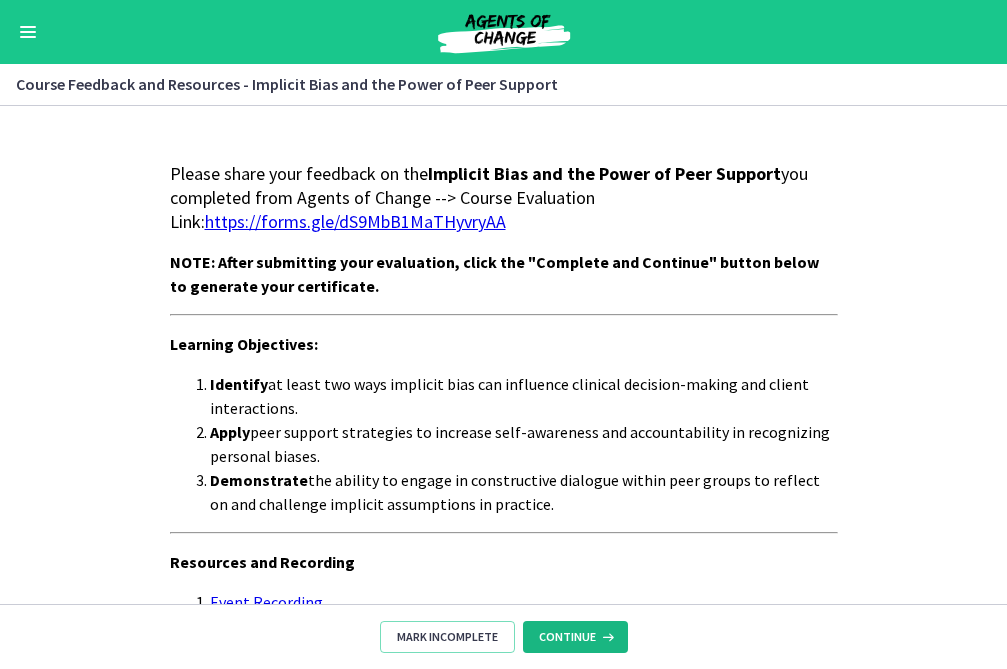 click on "Continue" at bounding box center [567, 637] 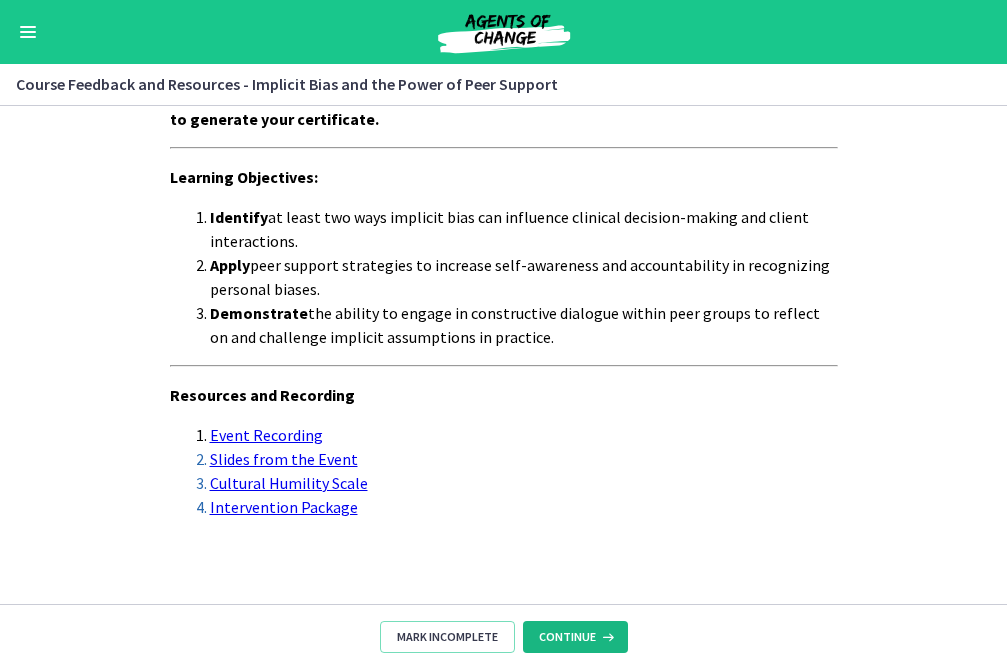 scroll, scrollTop: 179, scrollLeft: 0, axis: vertical 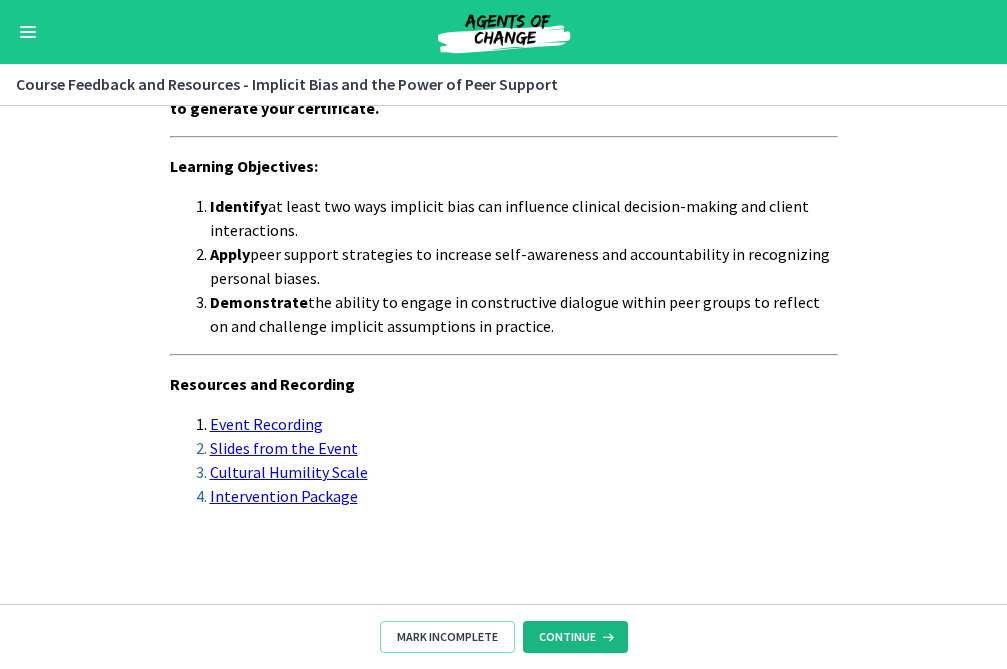 click on "Continue" at bounding box center [567, 637] 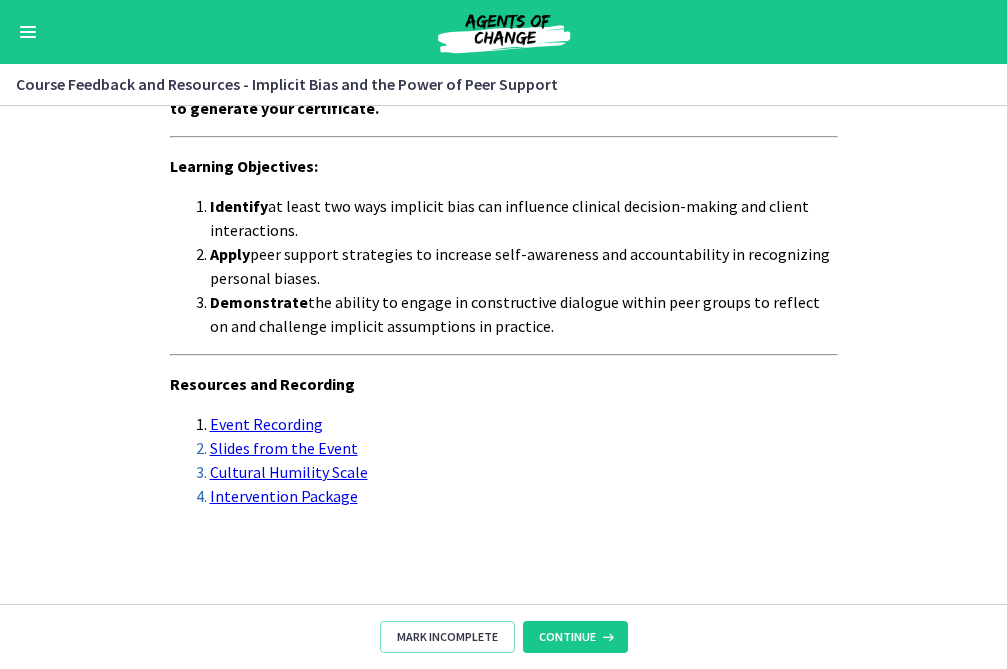 scroll, scrollTop: 0, scrollLeft: 0, axis: both 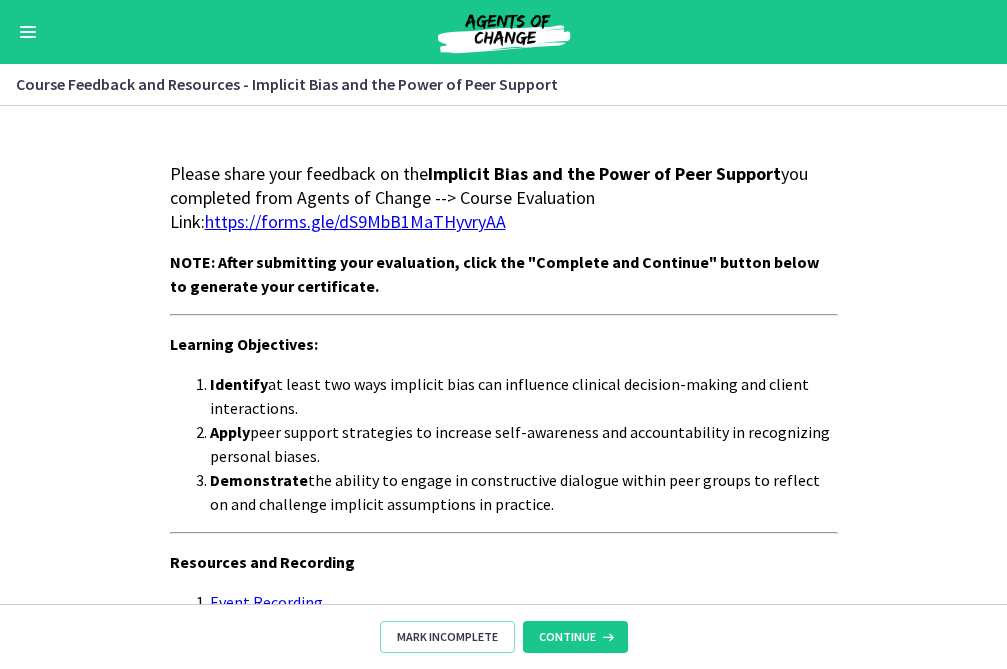 click at bounding box center [28, 27] 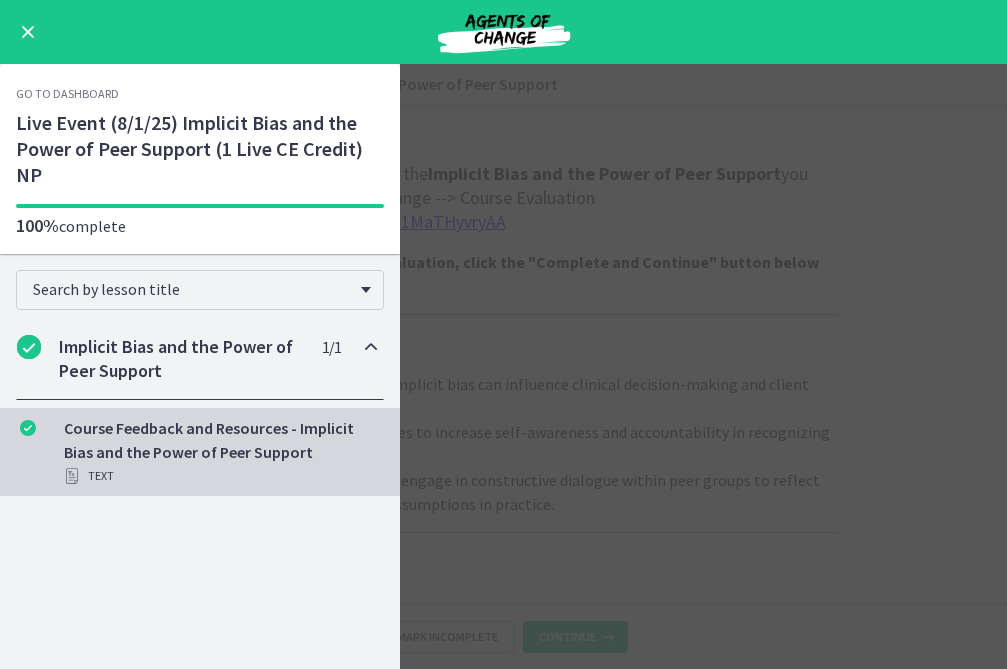 click on "Text" at bounding box center (220, 476) 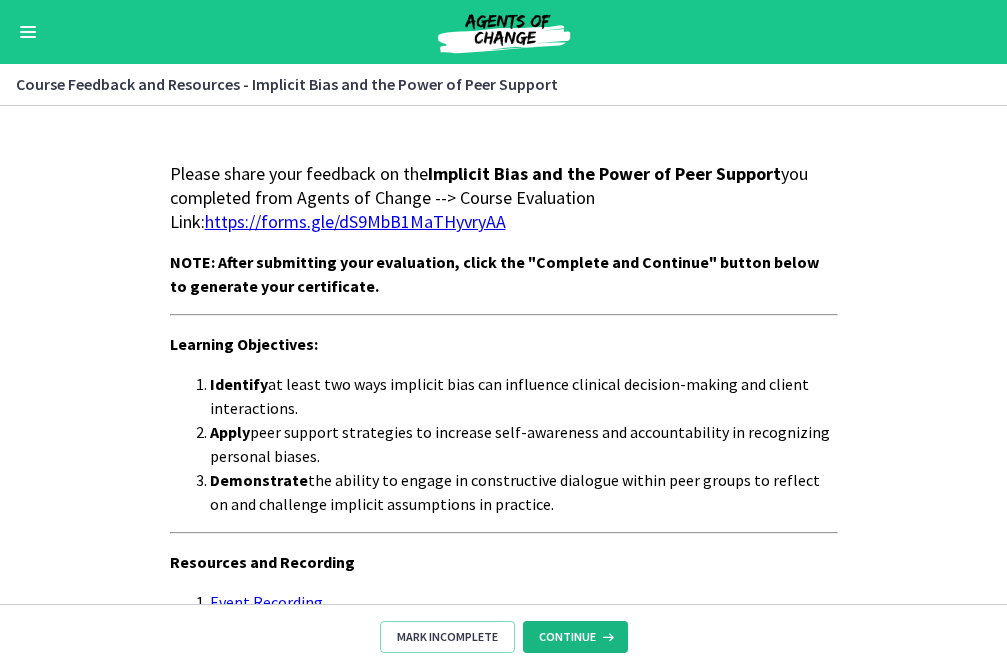 click on "Continue" at bounding box center [567, 637] 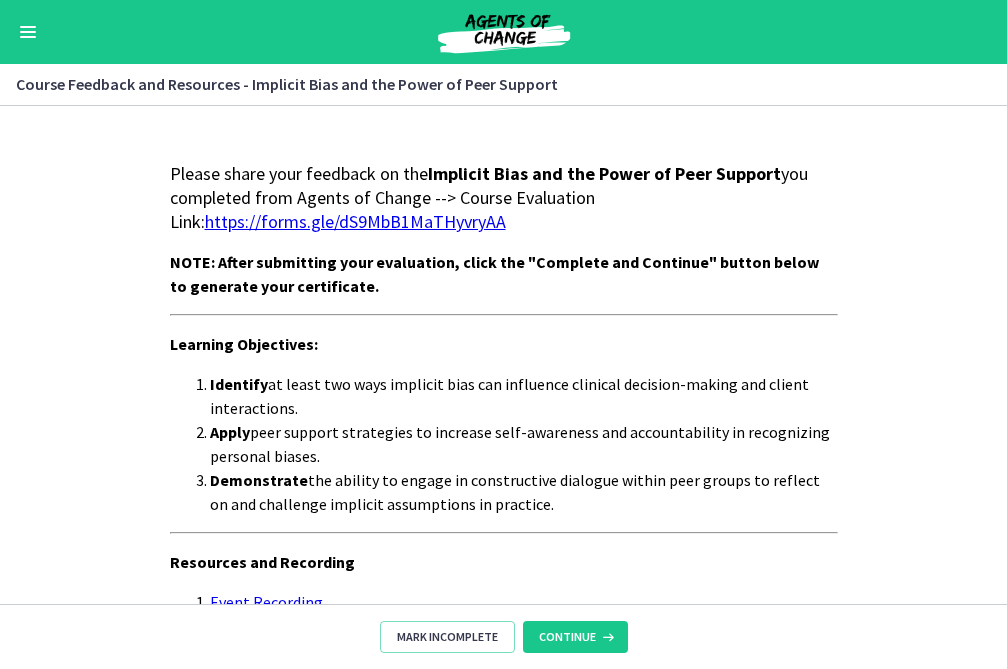 click at bounding box center (504, 32) 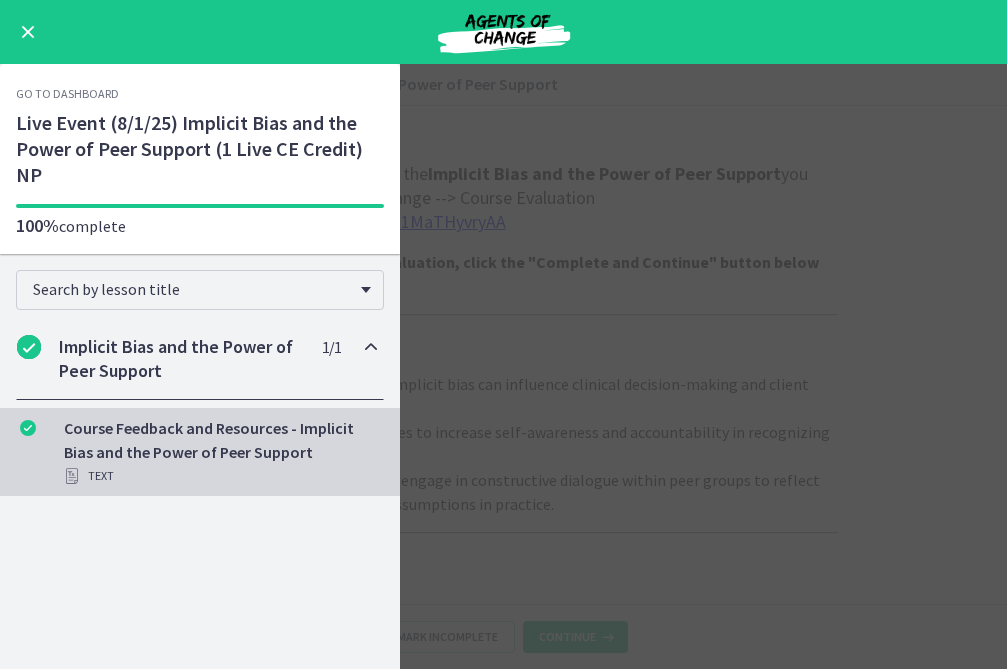 click on "Text" at bounding box center [220, 476] 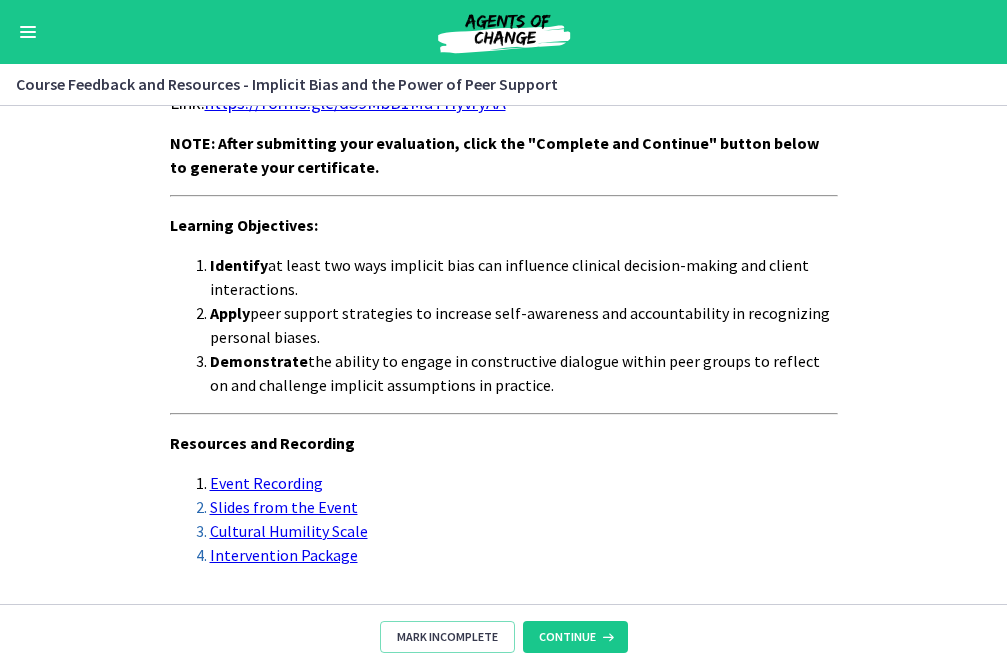 scroll, scrollTop: 179, scrollLeft: 0, axis: vertical 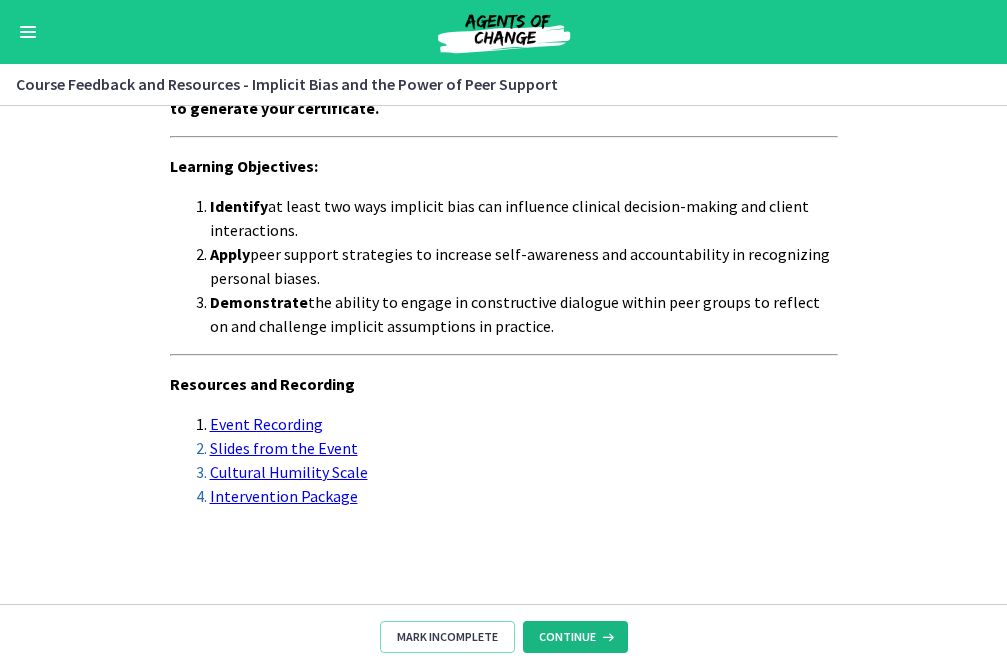 click on "Continue" at bounding box center [567, 637] 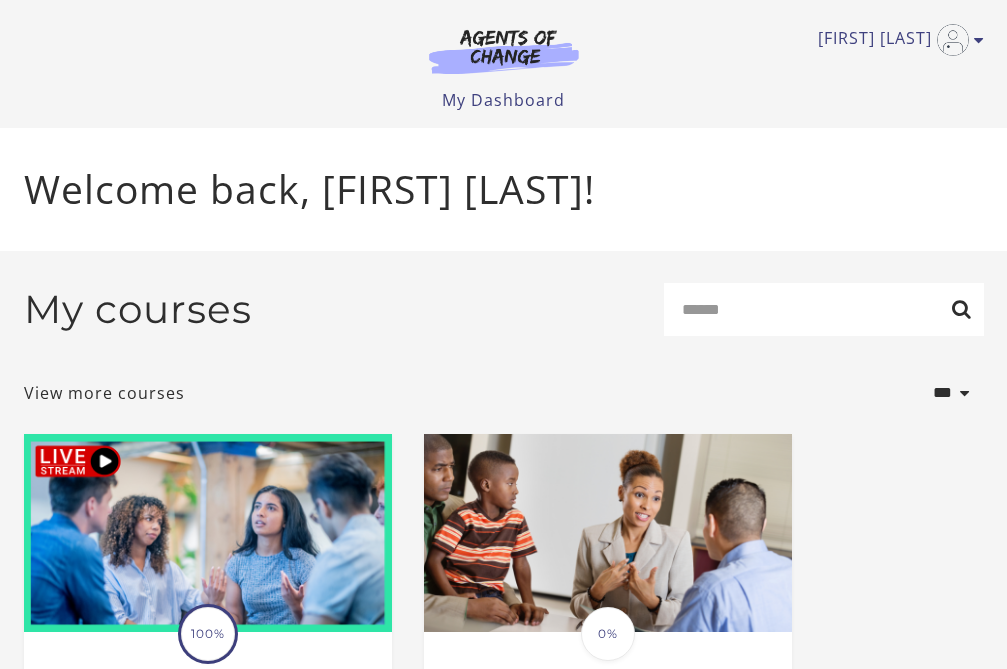 scroll, scrollTop: 0, scrollLeft: 0, axis: both 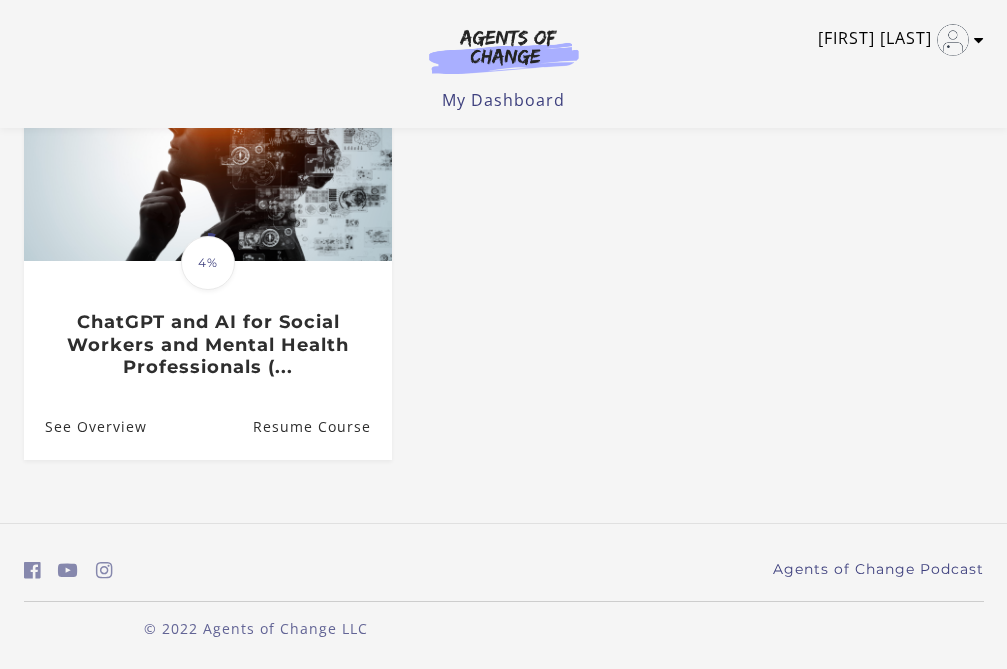 click at bounding box center (953, 40) 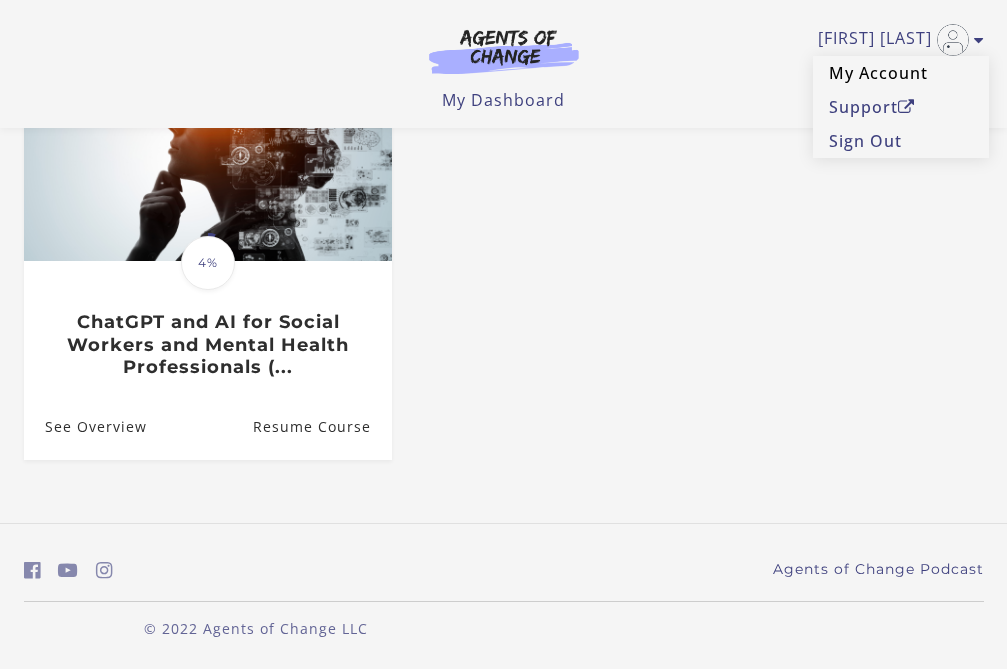 click on "My Account" at bounding box center [901, 73] 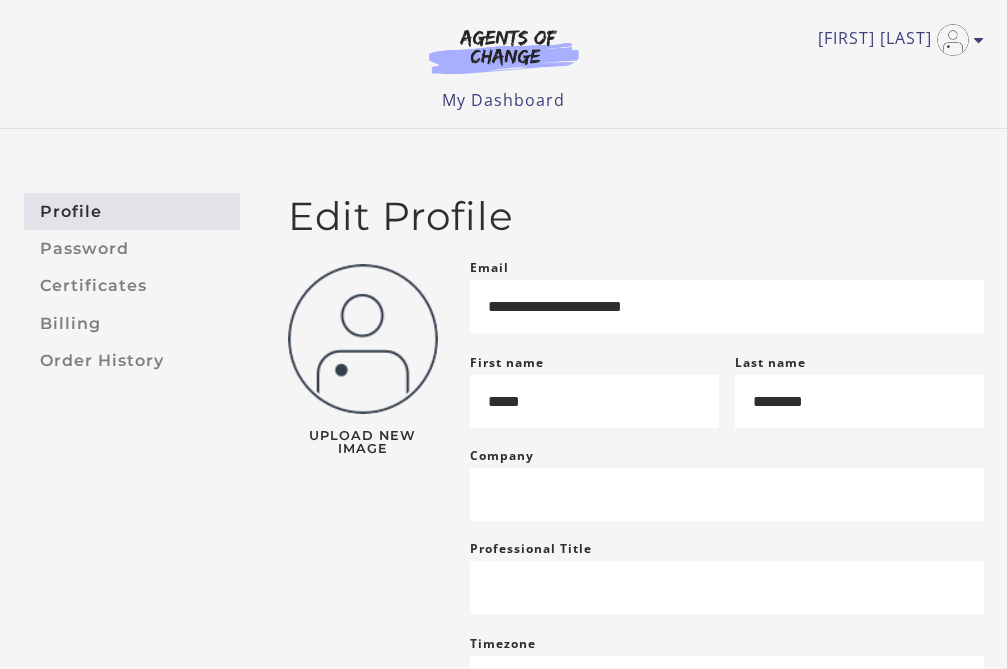 scroll, scrollTop: 0, scrollLeft: 0, axis: both 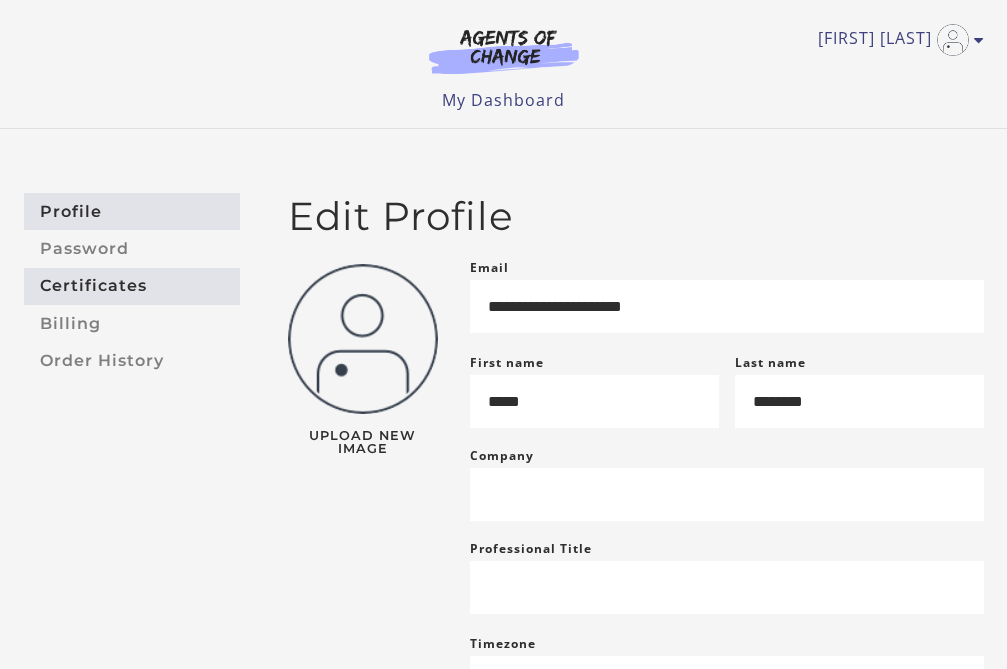 click on "Certificates" at bounding box center (132, 286) 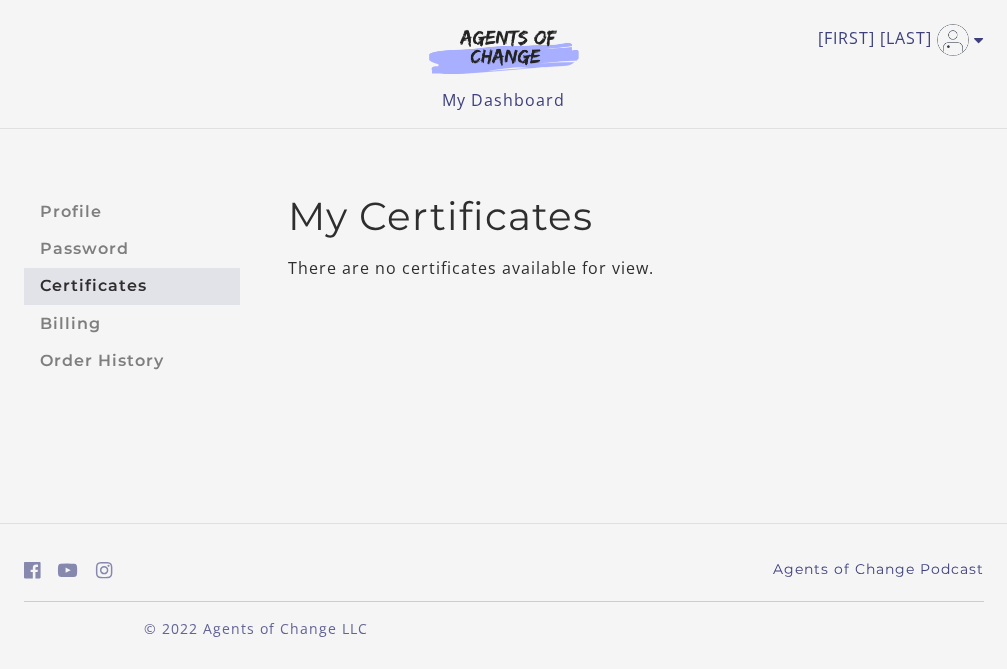 scroll, scrollTop: 0, scrollLeft: 0, axis: both 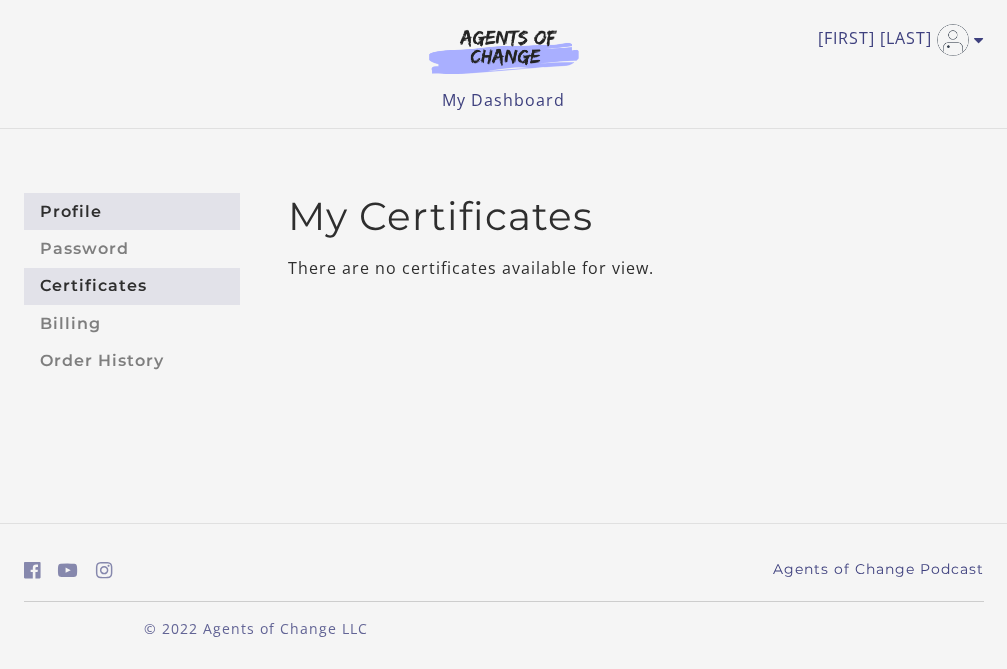 click on "Profile" at bounding box center [132, 211] 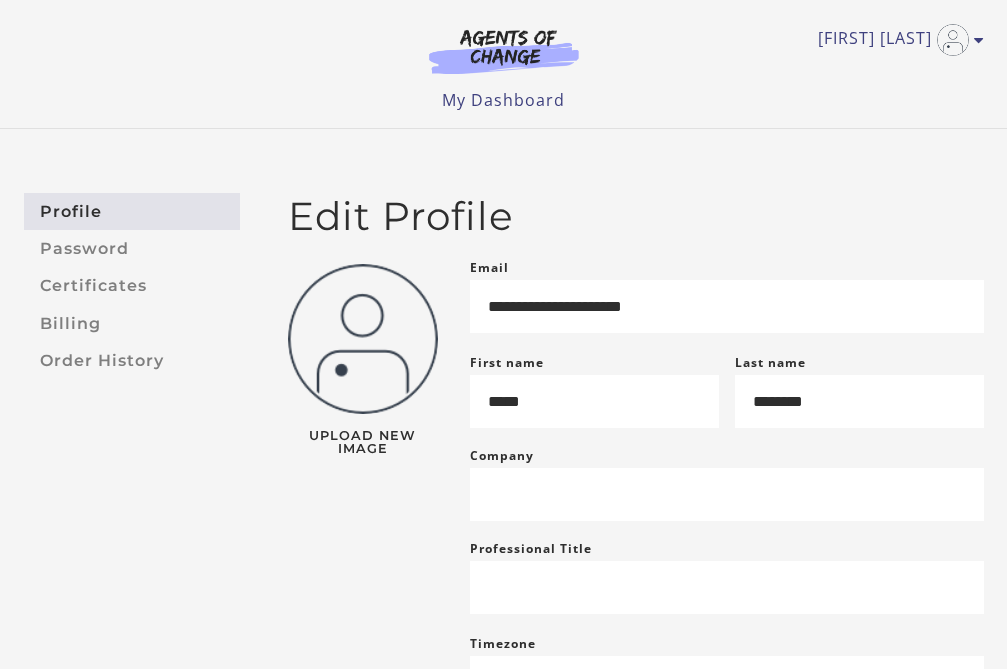 scroll, scrollTop: 0, scrollLeft: 0, axis: both 